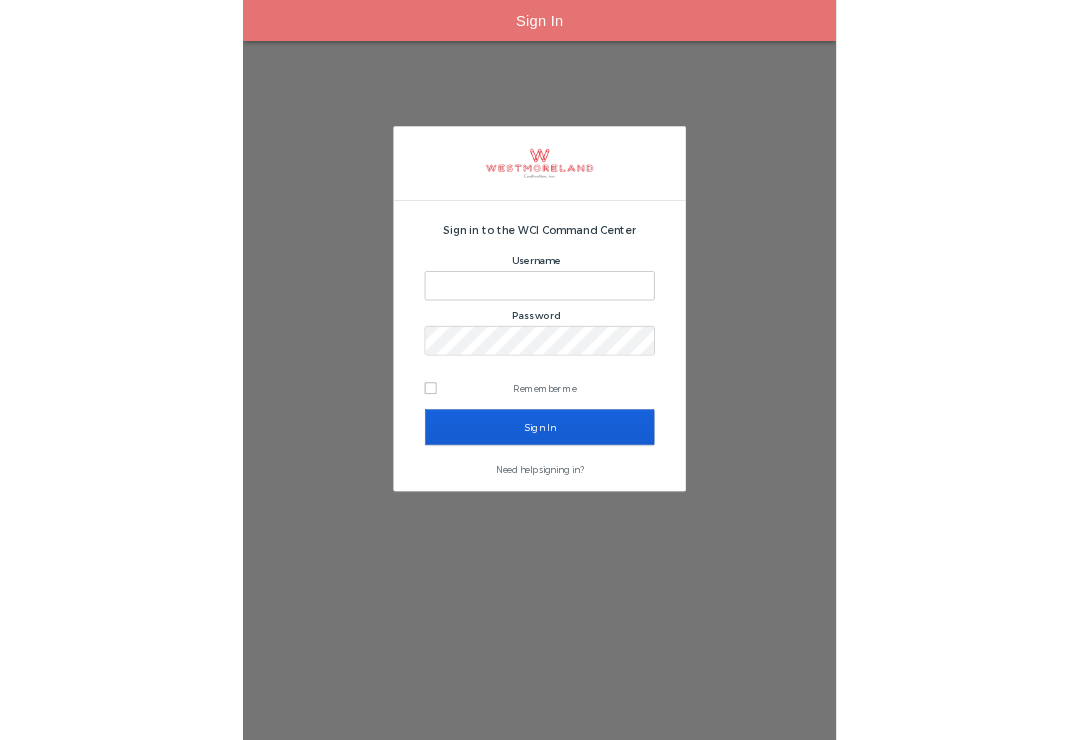 scroll, scrollTop: 0, scrollLeft: 0, axis: both 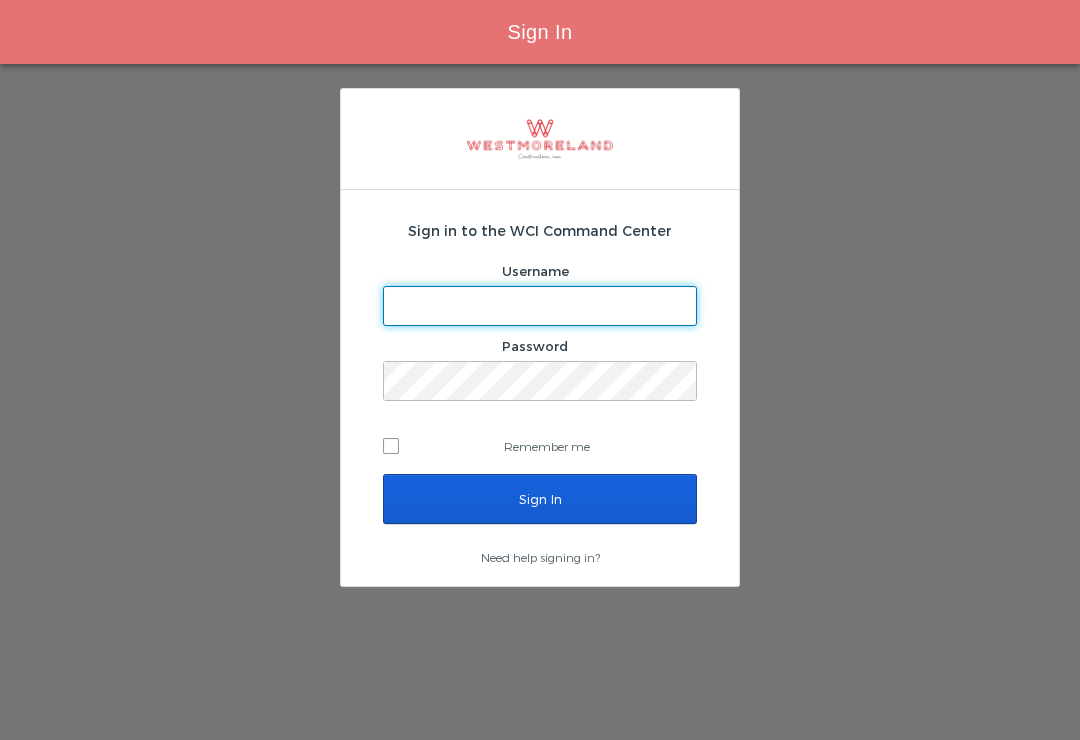 click on "Username" at bounding box center (540, 306) 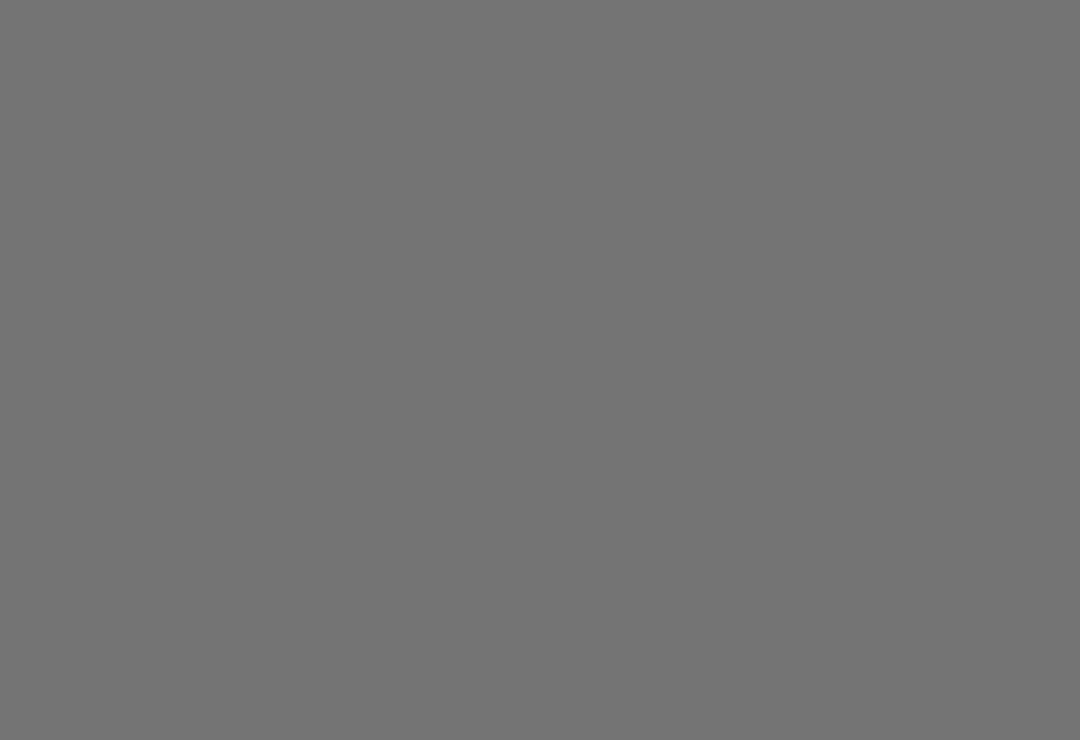 scroll, scrollTop: 0, scrollLeft: 0, axis: both 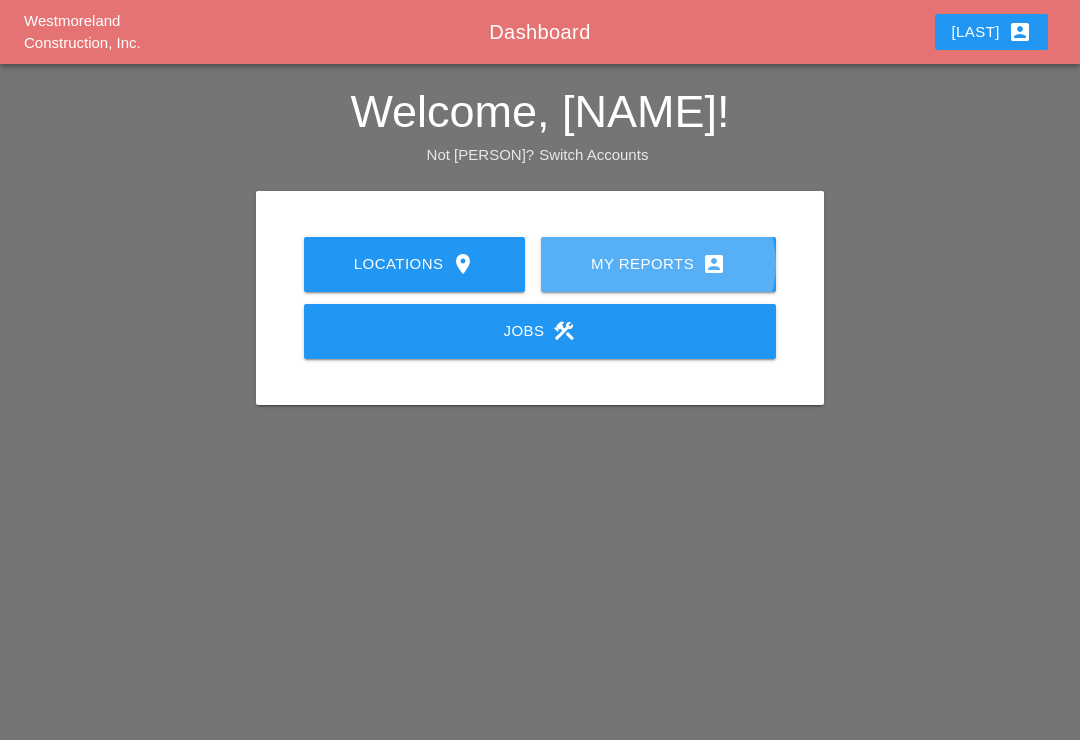 click on "My Reports account_box" at bounding box center (658, 264) 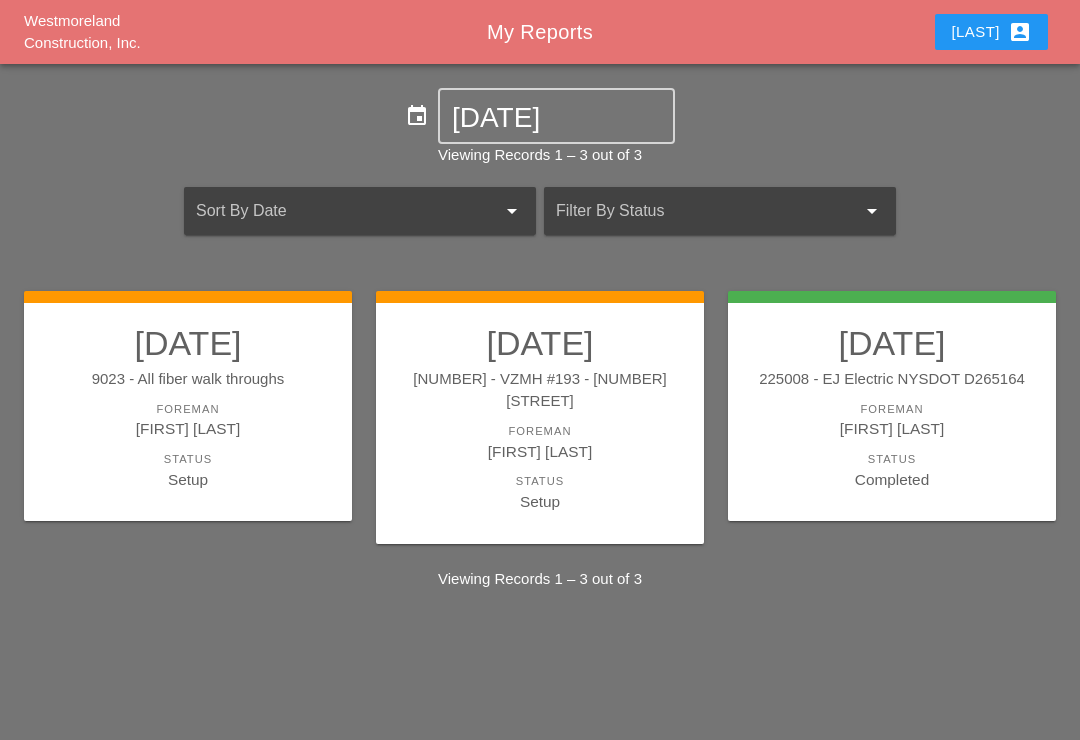 click on "Setup" at bounding box center [540, 451] 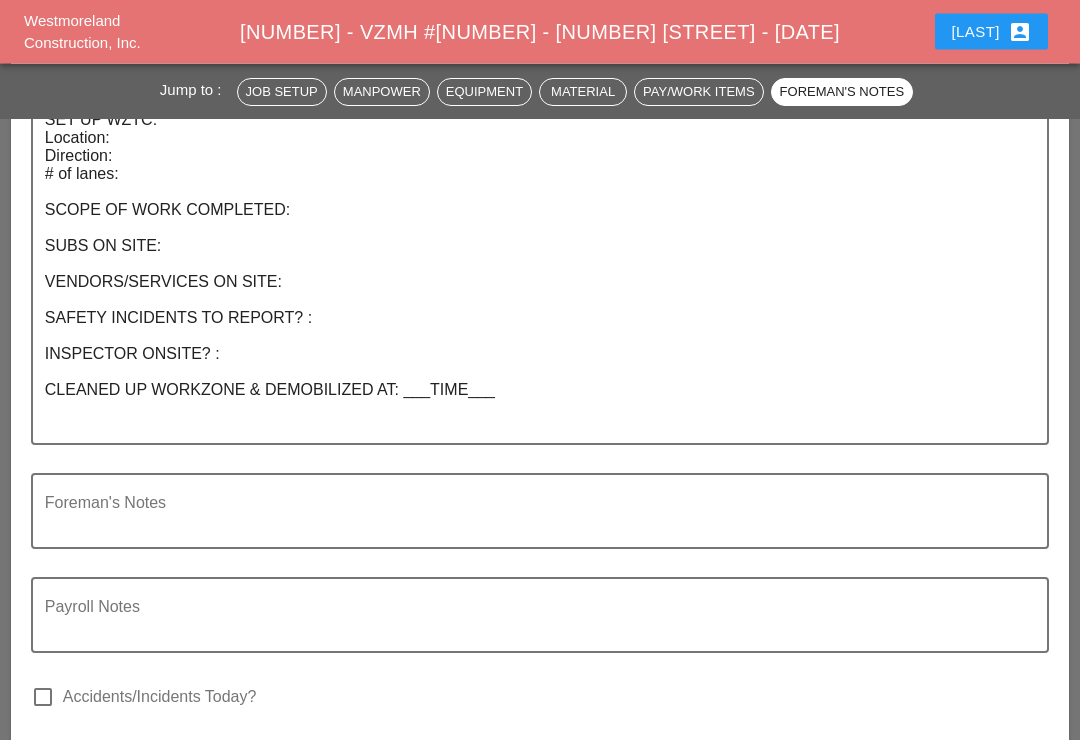 scroll, scrollTop: 5999, scrollLeft: 0, axis: vertical 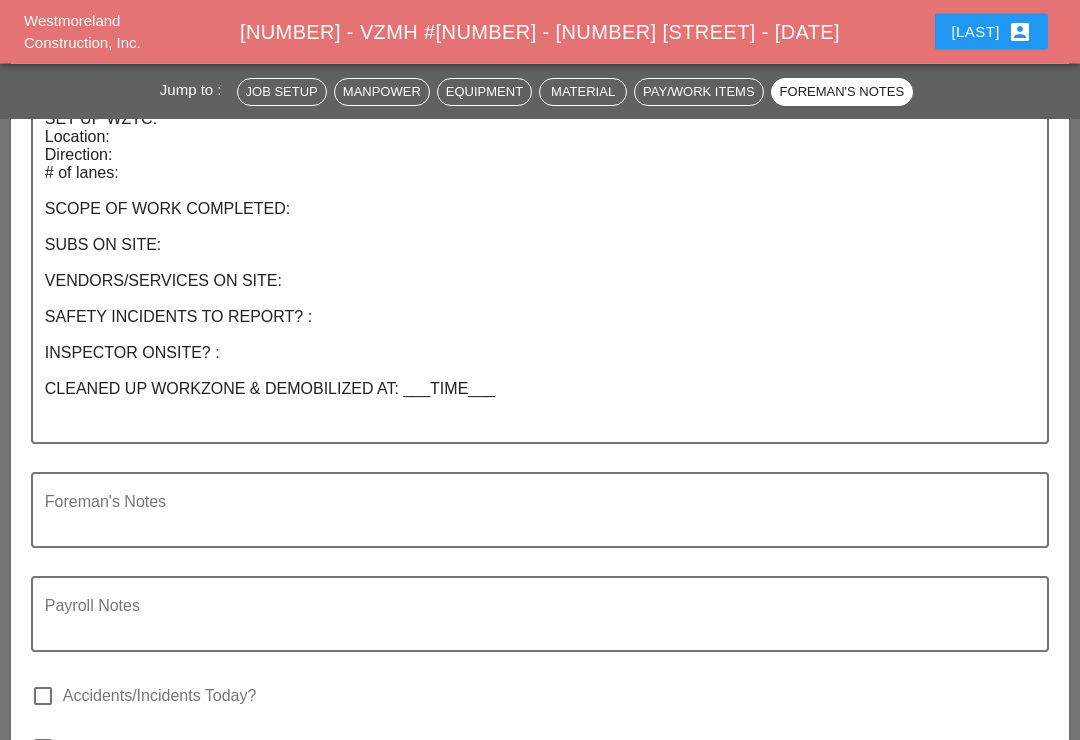 click at bounding box center (532, 523) 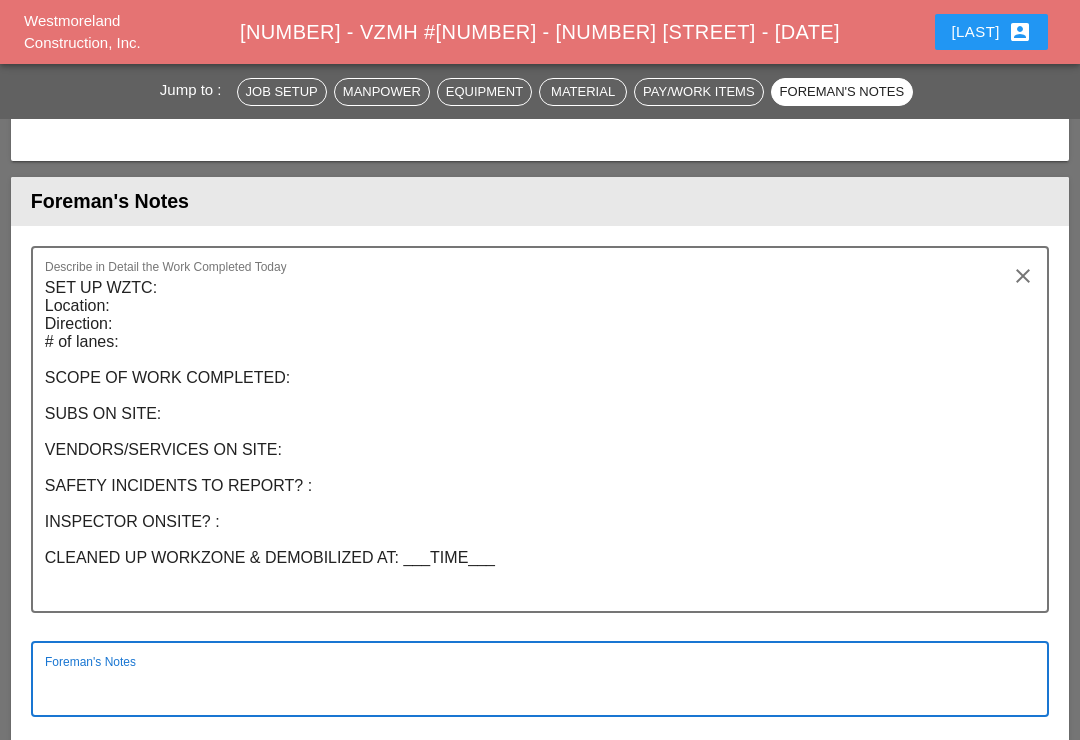 scroll, scrollTop: 5828, scrollLeft: 0, axis: vertical 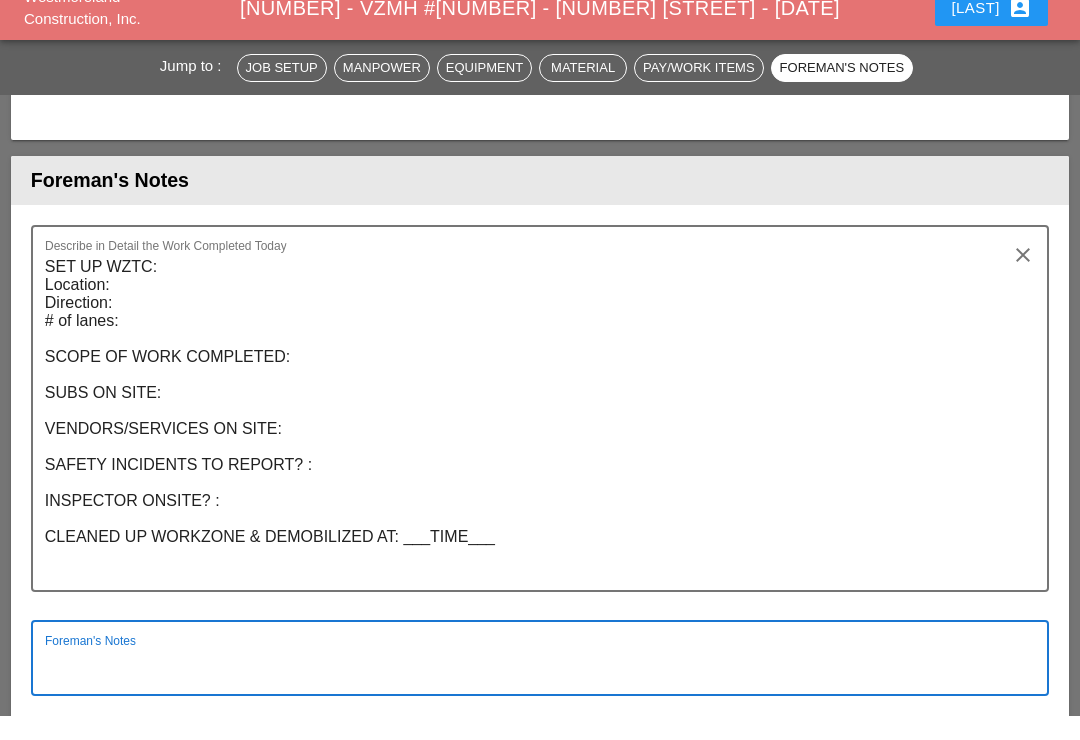 click on "SET UP WZTC:
Location:
Direction:
# of lanes:
SCOPE OF WORK COMPLETED:
SUBS ON SITE:
VENDORS/SERVICES ON SITE:
SAFETY INCIDENTS TO REPORT? :
INSPECTOR ONSITE? :
CLEANED UP WORKZONE & DEMOBILIZED AT: ___TIME___" at bounding box center [532, 444] 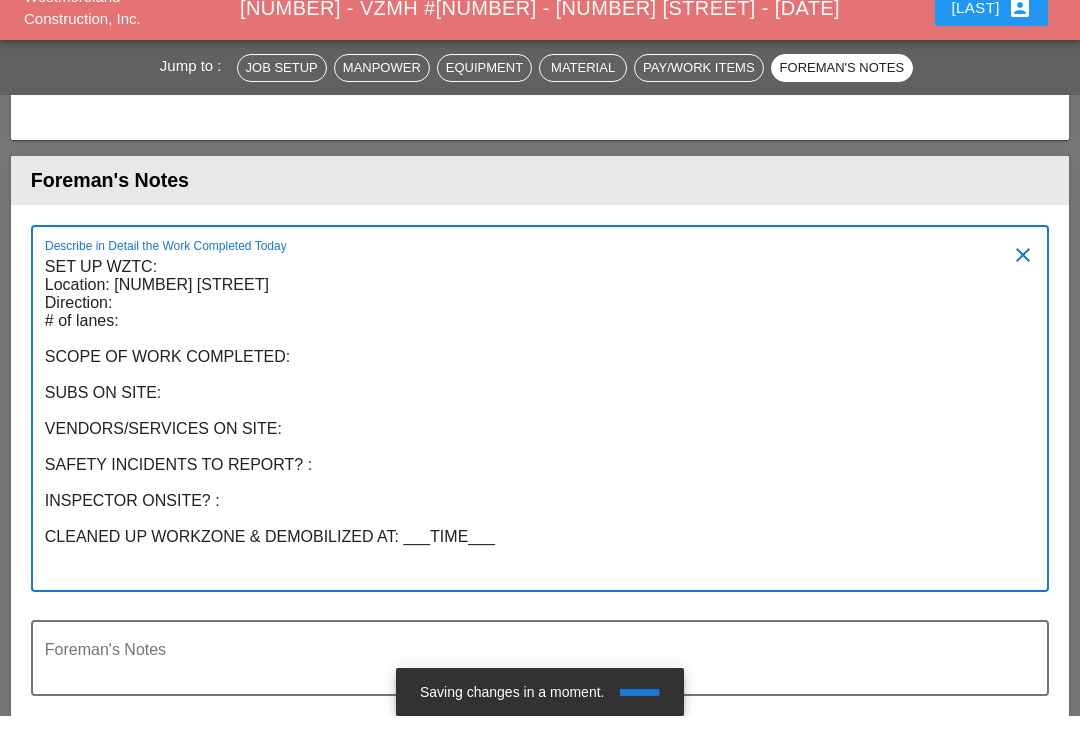 scroll, scrollTop: 0, scrollLeft: 0, axis: both 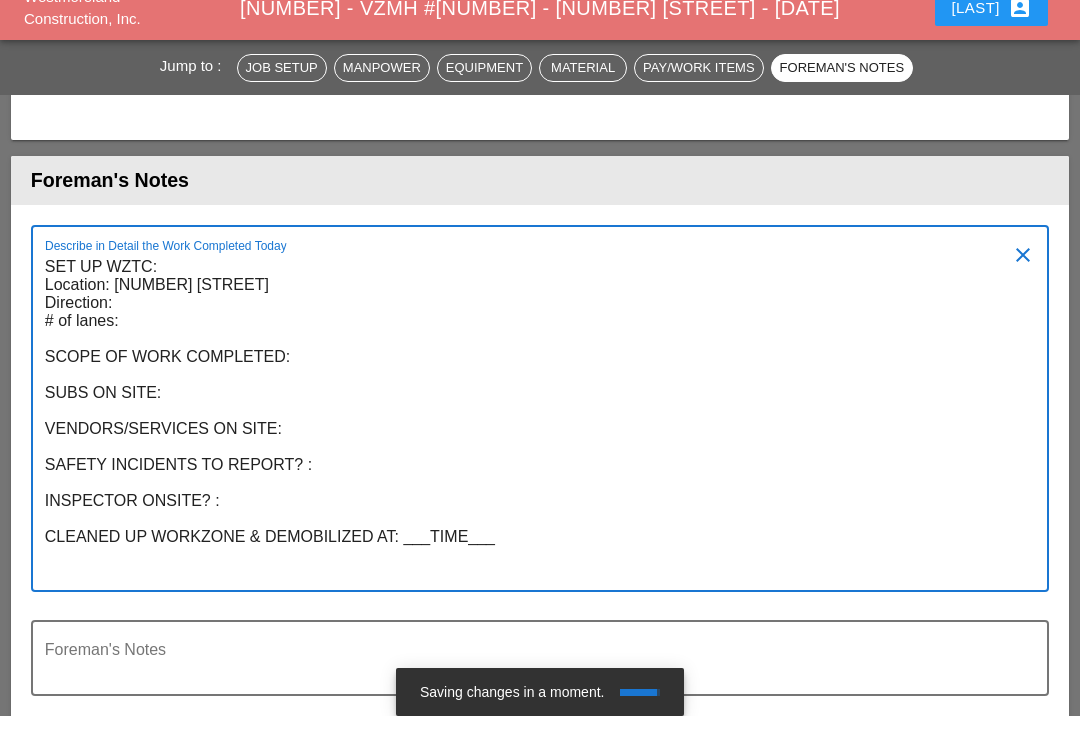 click on "SET UP WZTC:
Location: [NUMBER] [STREET]
Direction:
# of lanes:
SCOPE OF WORK COMPLETED:
SUBS ON SITE:
VENDORS/SERVICES ON SITE:
SAFETY INCIDENTS TO REPORT? :
INSPECTOR ONSITE? :
CLEANED UP WORKZONE & DEMOBILIZED AT: ___TIME___" at bounding box center [532, 444] 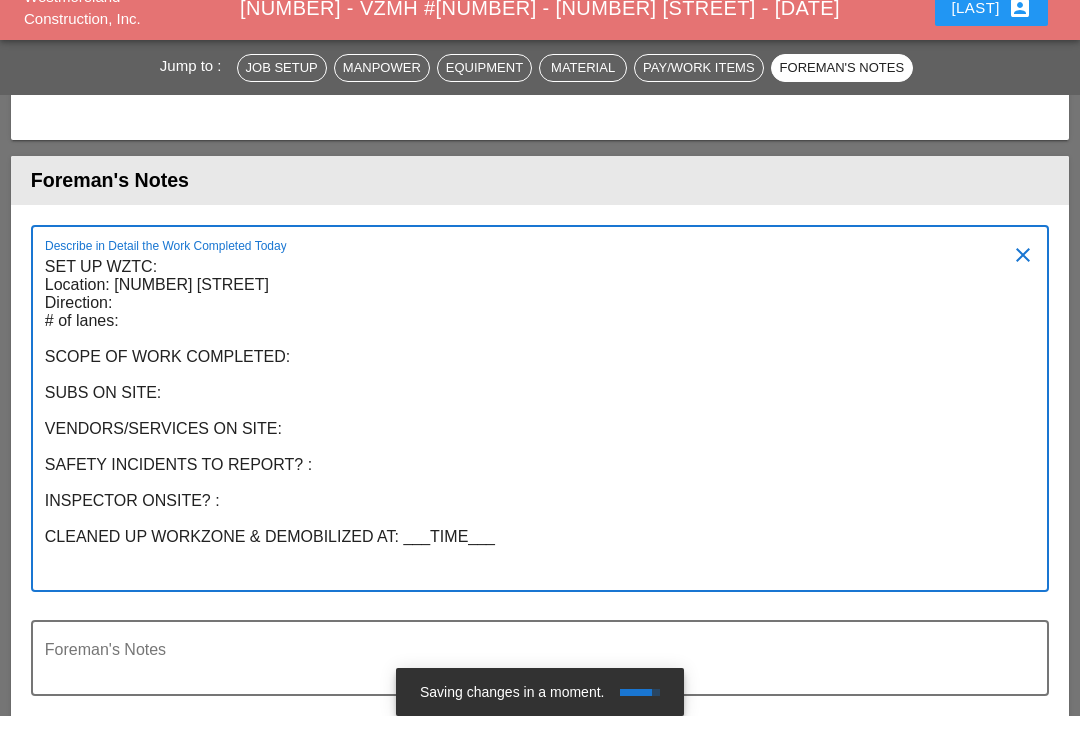 click on "SET UP WZTC:
Location: [NUMBER] [STREET]
Direction:
# of lanes:
SCOPE OF WORK COMPLETED:
SUBS ON SITE:
VENDORS/SERVICES ON SITE:
SAFETY INCIDENTS TO REPORT? :
INSPECTOR ONSITE? :
CLEANED UP WORKZONE & DEMOBILIZED AT: ___TIME___" at bounding box center [532, 444] 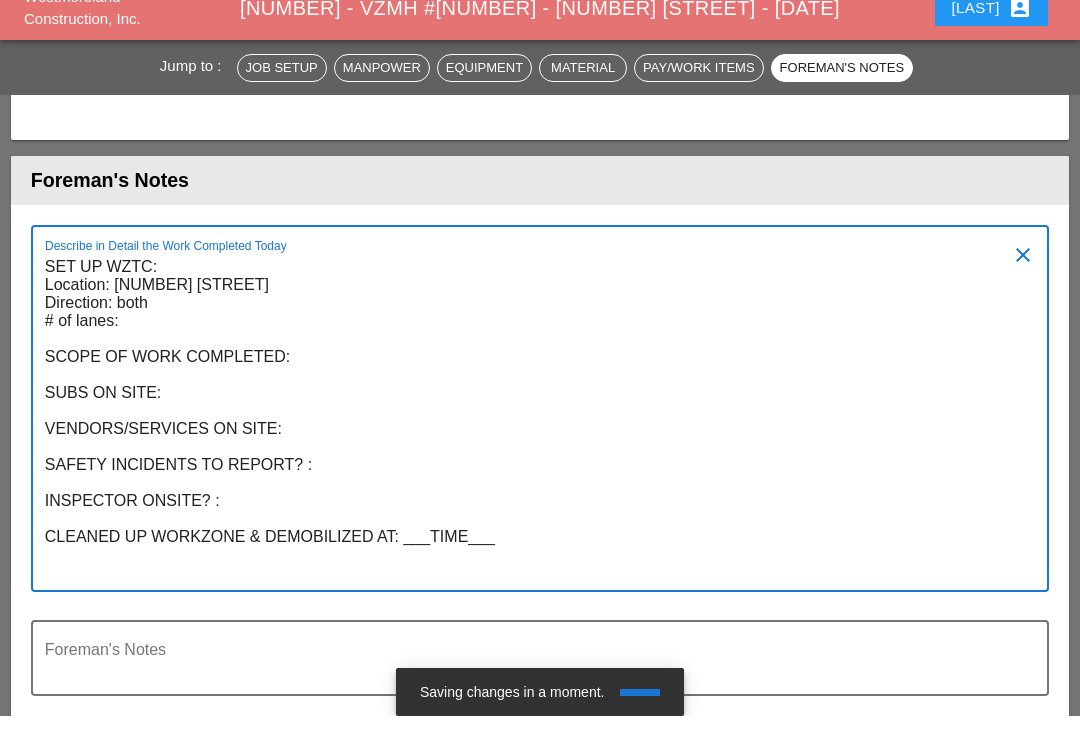 scroll, scrollTop: 0, scrollLeft: 0, axis: both 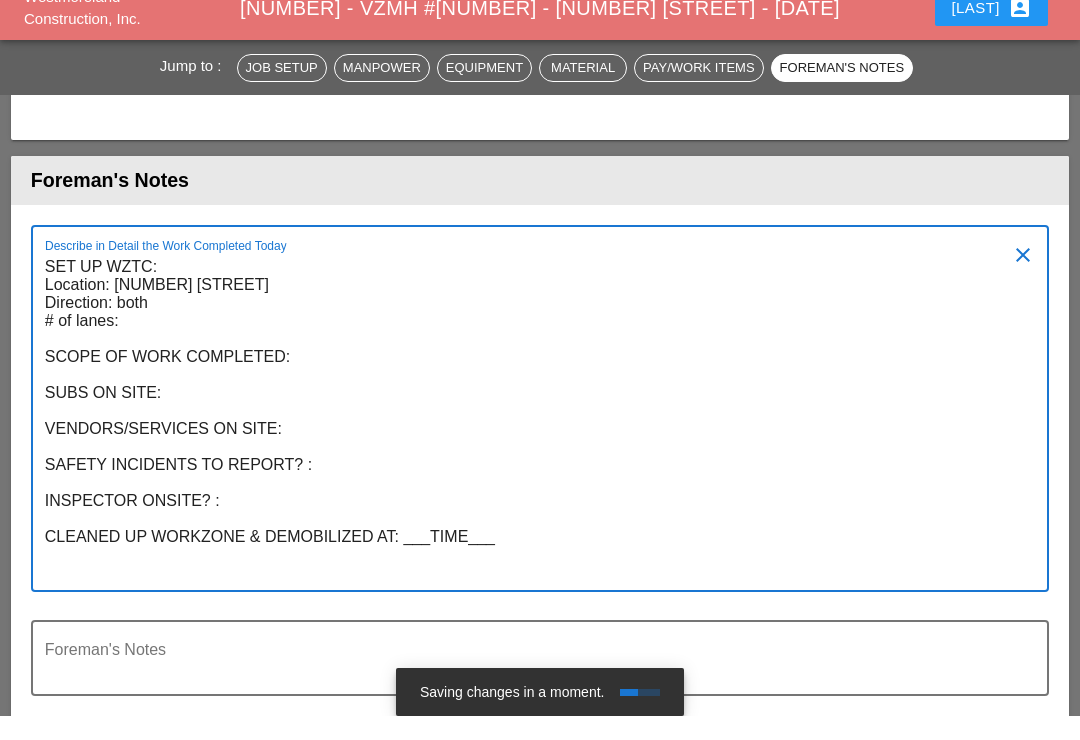 click on "SET UP WZTC:
Location: [NUMBER] [STREET]
Direction: both
# of lanes:
SCOPE OF WORK COMPLETED:
SUBS ON SITE:
VENDORS/SERVICES ON SITE:
SAFETY INCIDENTS TO REPORT? :
INSPECTOR ONSITE? :
CLEANED UP WORKZONE & DEMOBILIZED AT: ___TIME___" at bounding box center [532, 444] 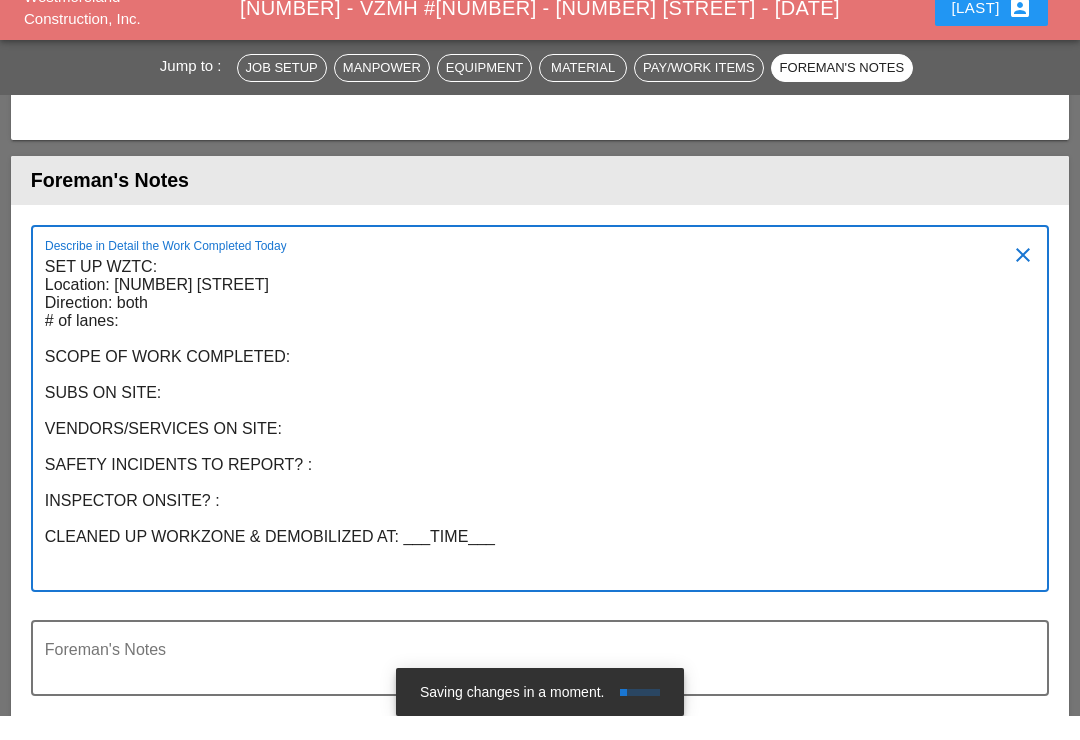 click on "SET UP WZTC:
Location: [NUMBER] [STREET]
Direction: both
# of lanes:
SCOPE OF WORK COMPLETED:
SUBS ON SITE:
VENDORS/SERVICES ON SITE:
SAFETY INCIDENTS TO REPORT? :
INSPECTOR ONSITE? :
CLEANED UP WORKZONE & DEMOBILIZED AT: ___TIME___" at bounding box center (532, 444) 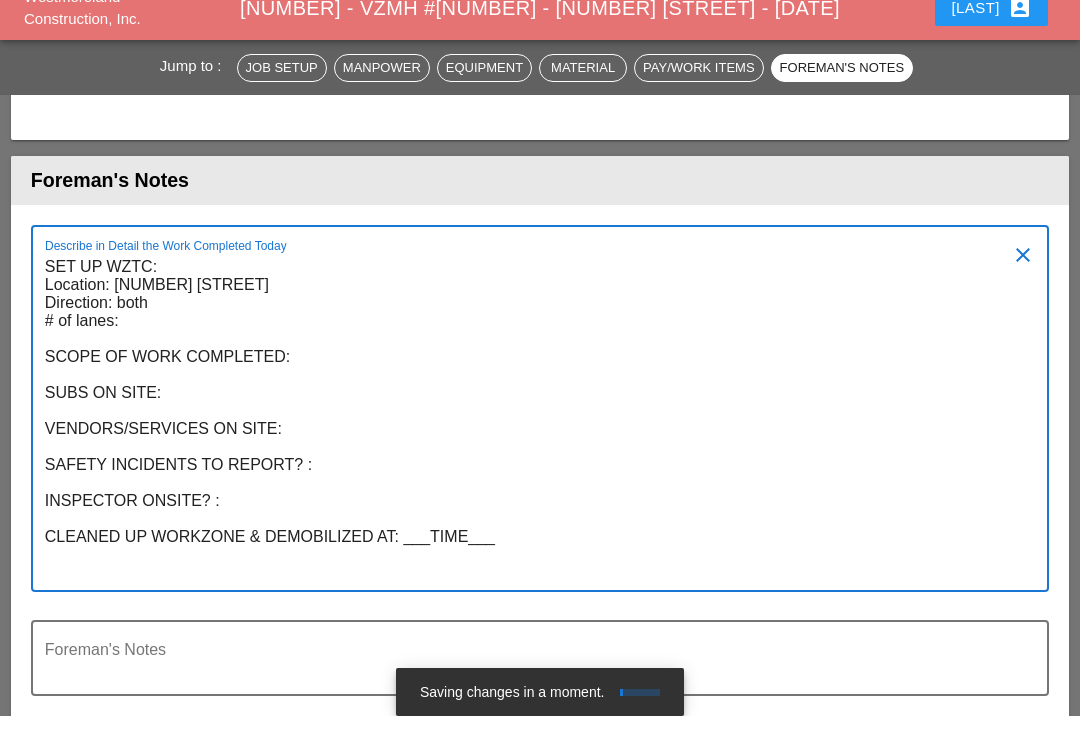 click on "SET UP WZTC:
Location: [NUMBER] [STREET]
Direction: both
# of lanes:
SCOPE OF WORK COMPLETED:
SUBS ON SITE:
VENDORS/SERVICES ON SITE:
SAFETY INCIDENTS TO REPORT? :
INSPECTOR ONSITE? :
CLEANED UP WORKZONE & DEMOBILIZED AT: ___TIME___" at bounding box center (532, 444) 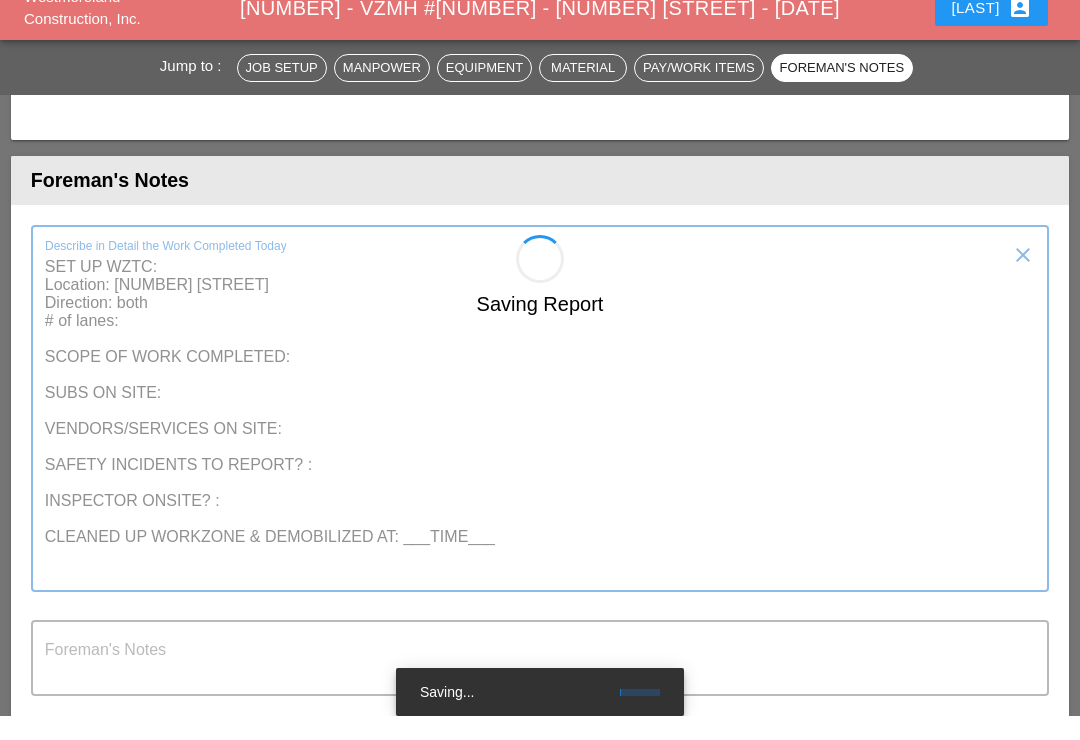 click on "Saving Report" at bounding box center (540, 732) 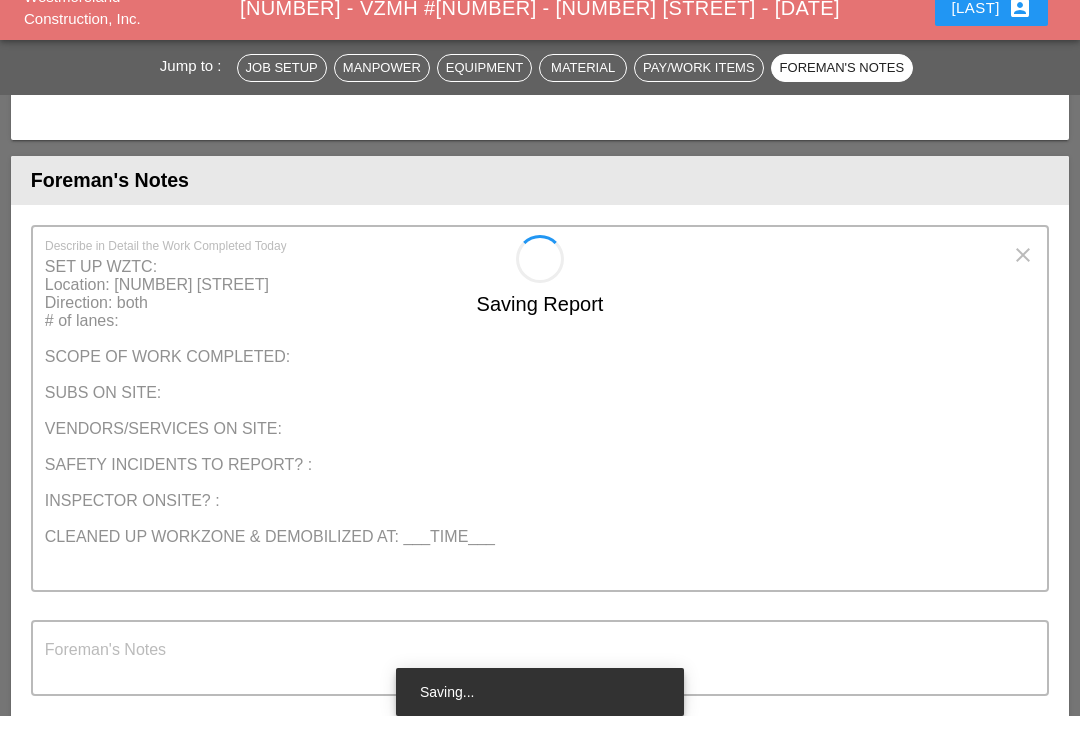 scroll, scrollTop: 5852, scrollLeft: 0, axis: vertical 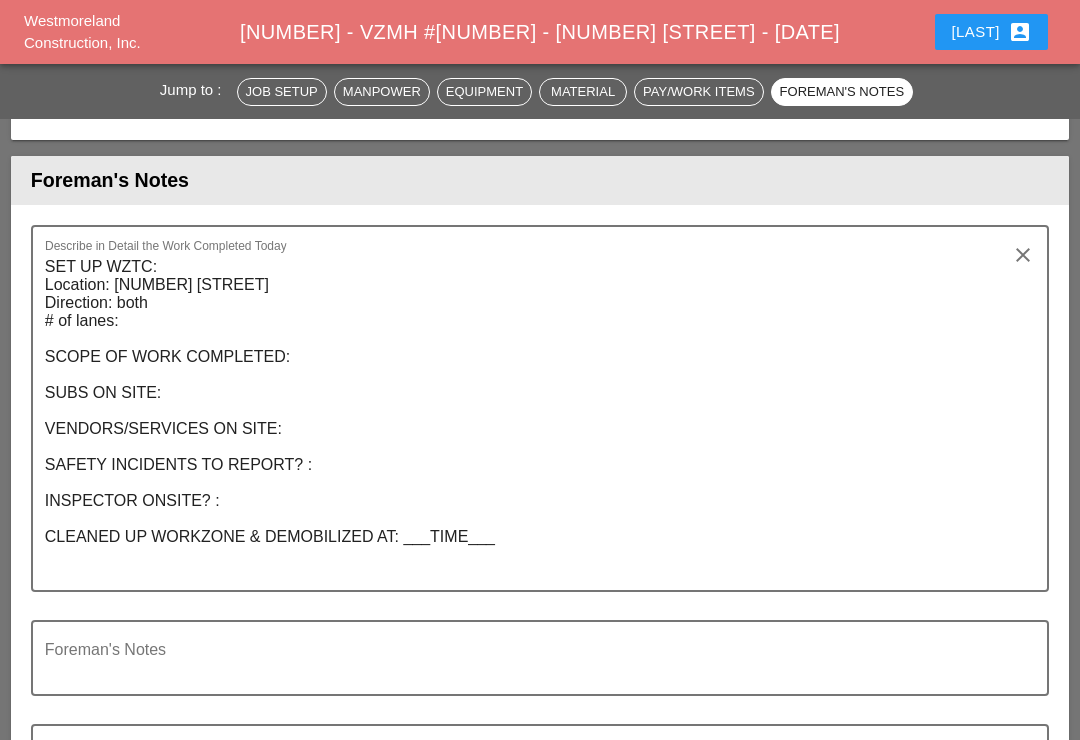 click on "SET UP WZTC:
Location: [NUMBER] [STREET]
Direction: both
# of lanes:
SCOPE OF WORK COMPLETED:
SUBS ON SITE:
VENDORS/SERVICES ON SITE:
SAFETY INCIDENTS TO REPORT? :
INSPECTOR ONSITE? :
CLEANED UP WORKZONE & DEMOBILIZED AT: ___TIME___" at bounding box center (532, 420) 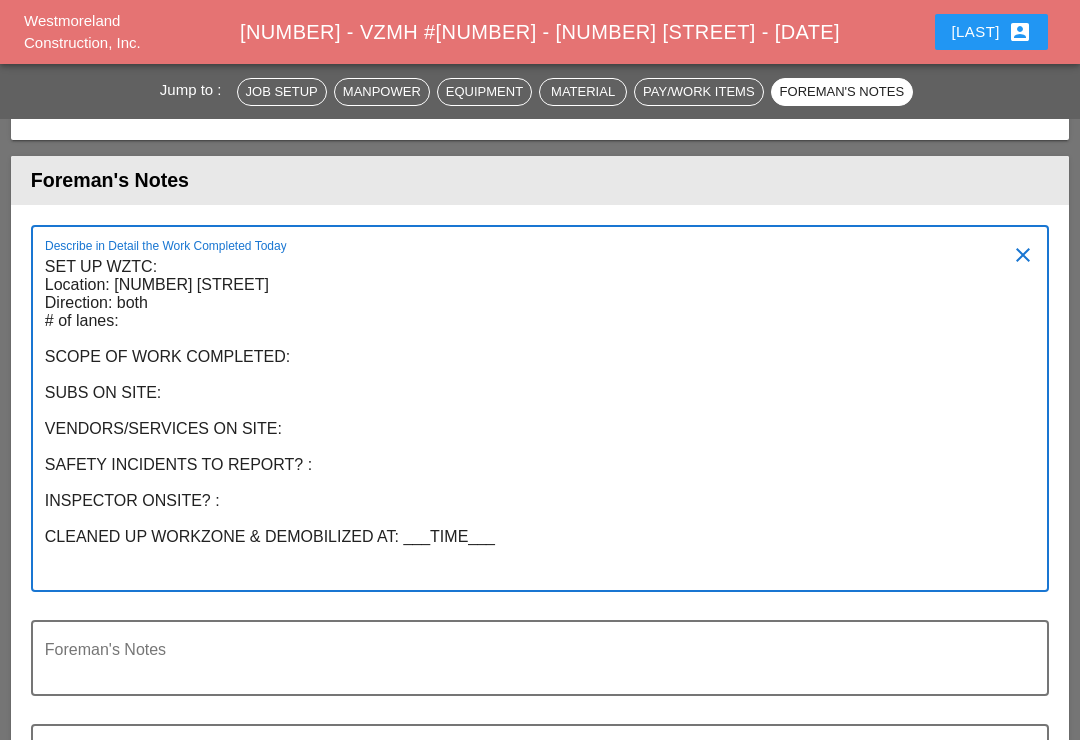 scroll, scrollTop: 0, scrollLeft: 0, axis: both 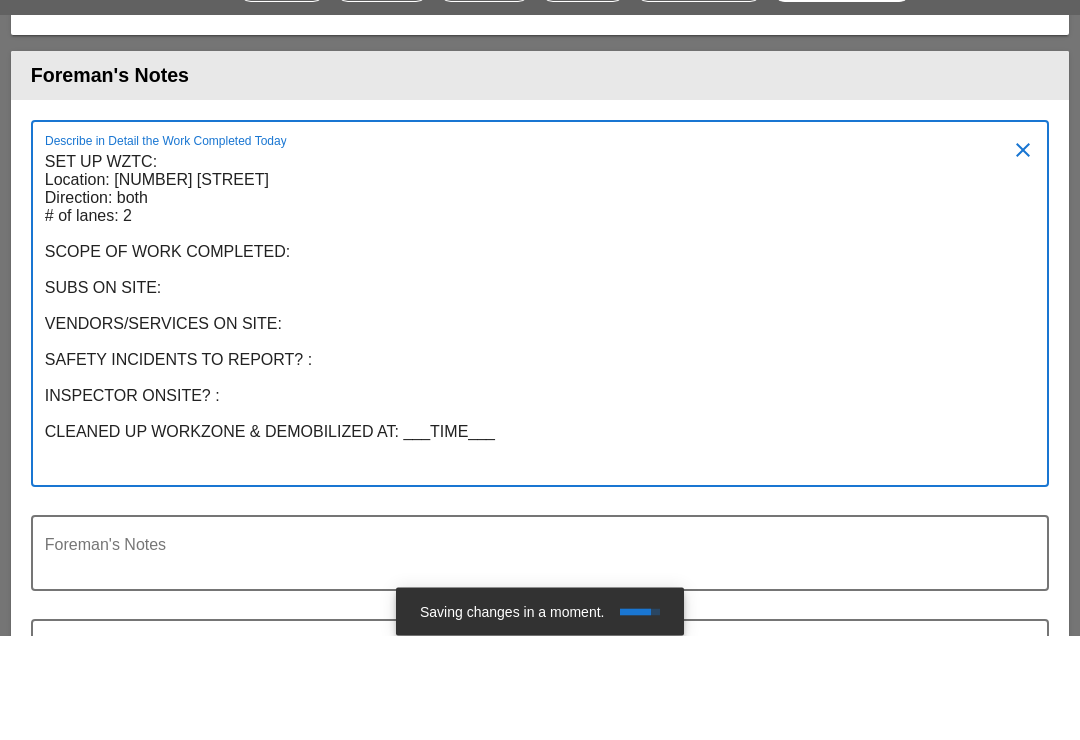 click on "SET UP WZTC:
Location: [NUMBER] [STREET]
Direction: both
# of lanes: 2
SCOPE OF WORK COMPLETED:
SUBS ON SITE:
VENDORS/SERVICES ON SITE:
SAFETY INCIDENTS TO REPORT? :
INSPECTOR ONSITE? :
CLEANED UP WORKZONE & DEMOBILIZED AT: ___TIME___" at bounding box center (532, 420) 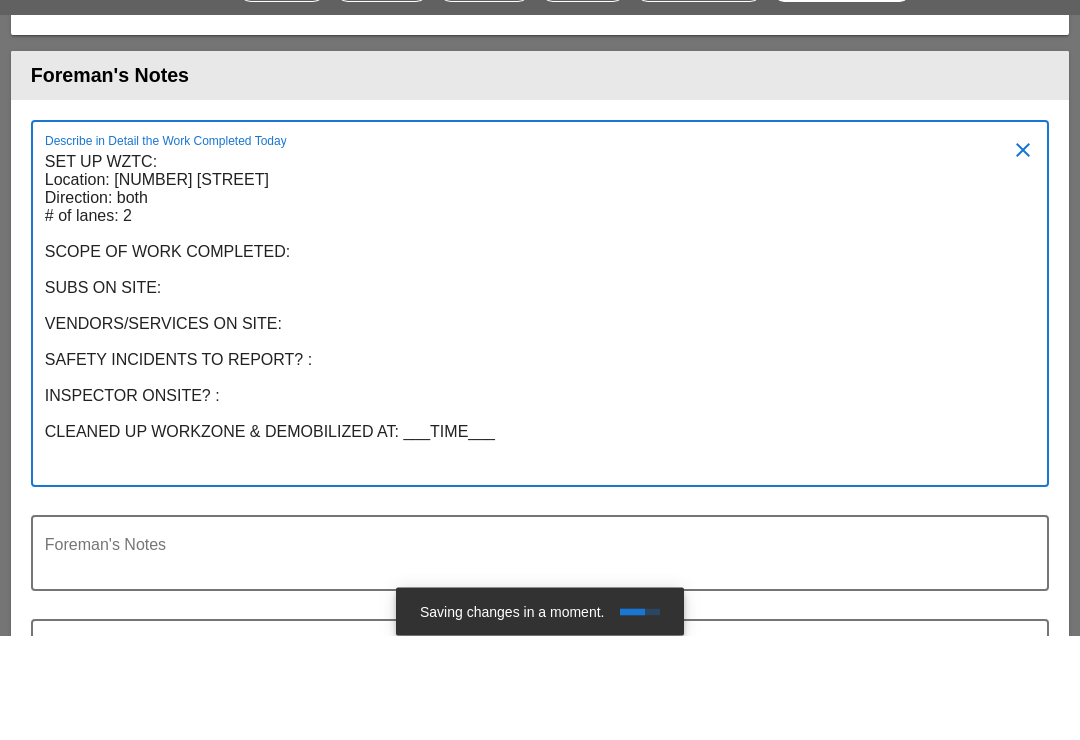 click on "SET UP WZTC:
Location: [NUMBER] [STREET]
Direction: both
# of lanes: 2
SCOPE OF WORK COMPLETED:
SUBS ON SITE:
VENDORS/SERVICES ON SITE:
SAFETY INCIDENTS TO REPORT? :
INSPECTOR ONSITE? :
CLEANED UP WORKZONE & DEMOBILIZED AT: ___TIME___" at bounding box center [532, 420] 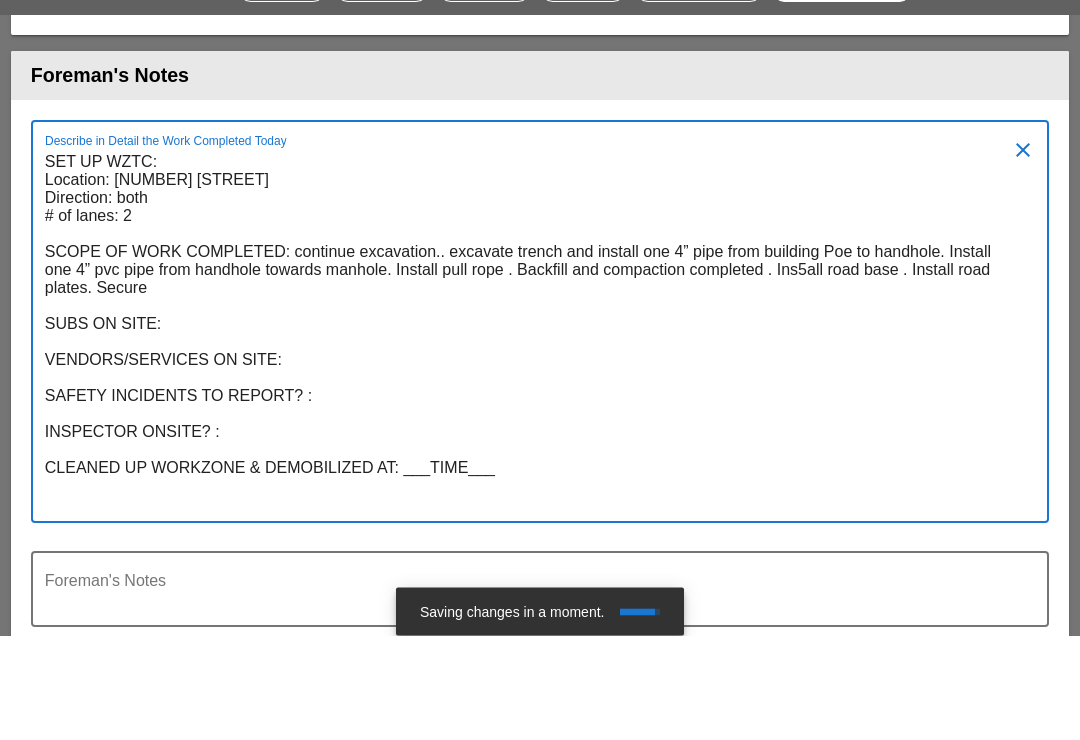 scroll, scrollTop: 0, scrollLeft: 0, axis: both 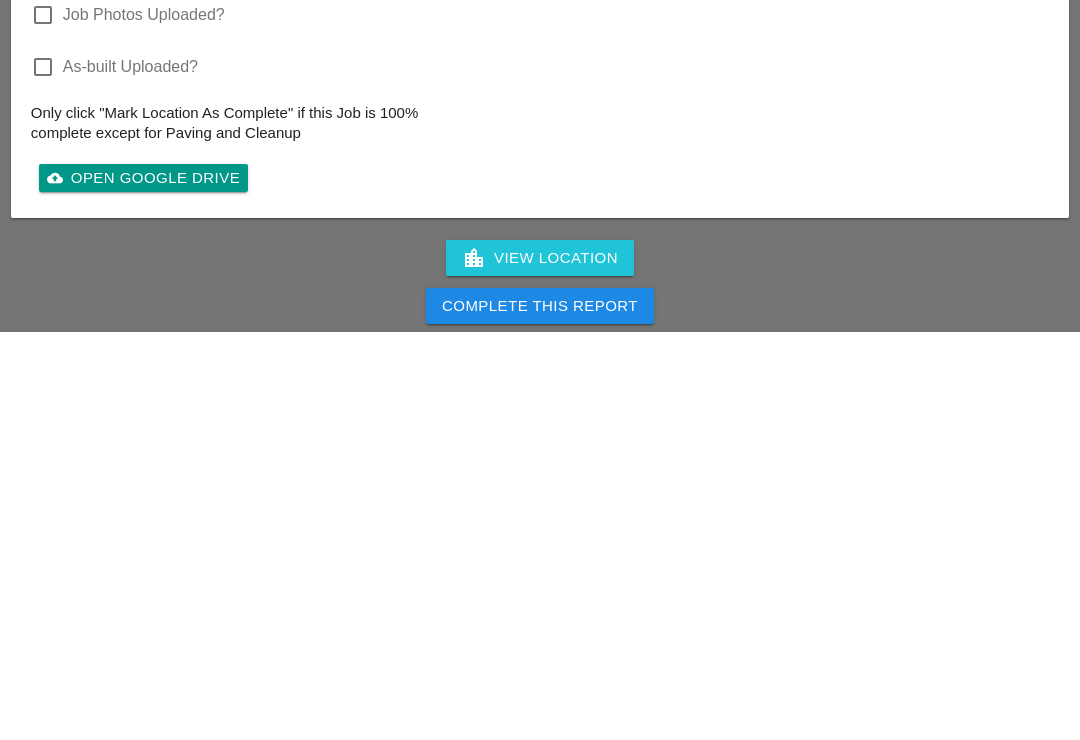 type on "SET UP WZTC:
Location: [NUMBER] [STREET]
Direction: both
# of lanes: 2
SCOPE OF WORK COMPLETED: continue excavation.. excavate trench and install one 4” pipe from building Poe to handhole. Install one 4” pvc pipe from handhole towards manhole. Install pull rope . Backfill and compaction completed . Ins5all road base . Install road plates. Secure road plates. Clean up area. Clean up area .  No clean up needed.
SUBS ON SITE:
VENDORS/SERVICES ON SITE:
SAFETY INCIDENTS TO REPORT? :
INSPECTOR ONSITE? :
CLEANED UP WORKZONE & DEMOBILIZED AT: ___TIME___" 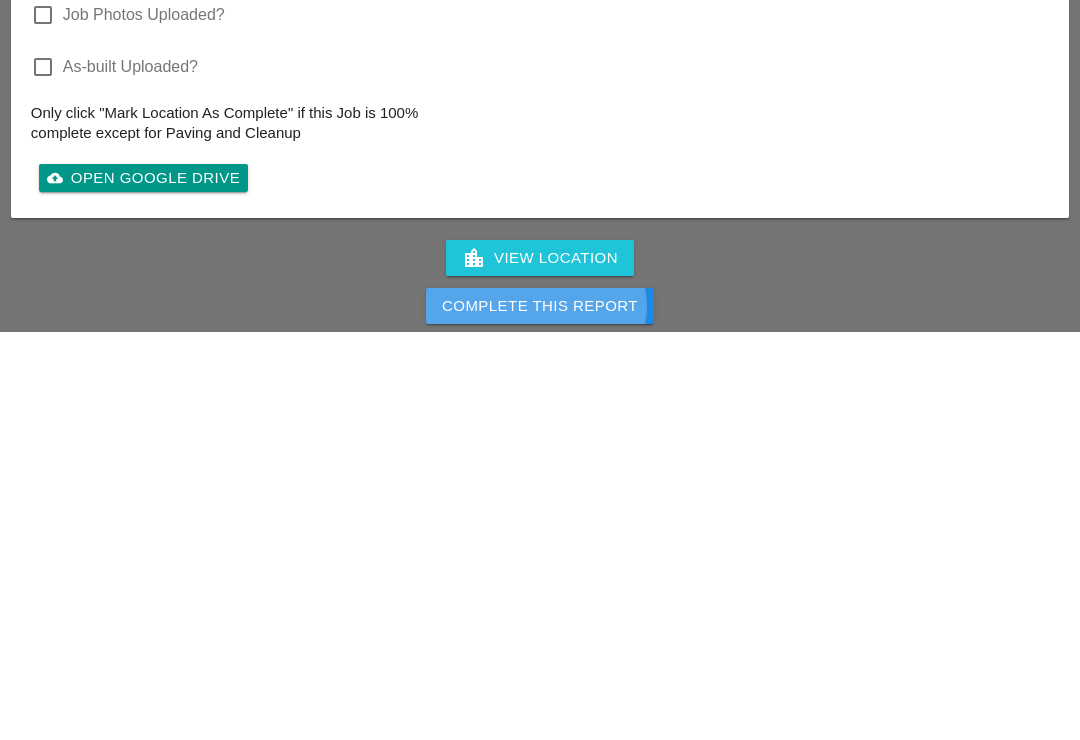 scroll, scrollTop: 6852, scrollLeft: 0, axis: vertical 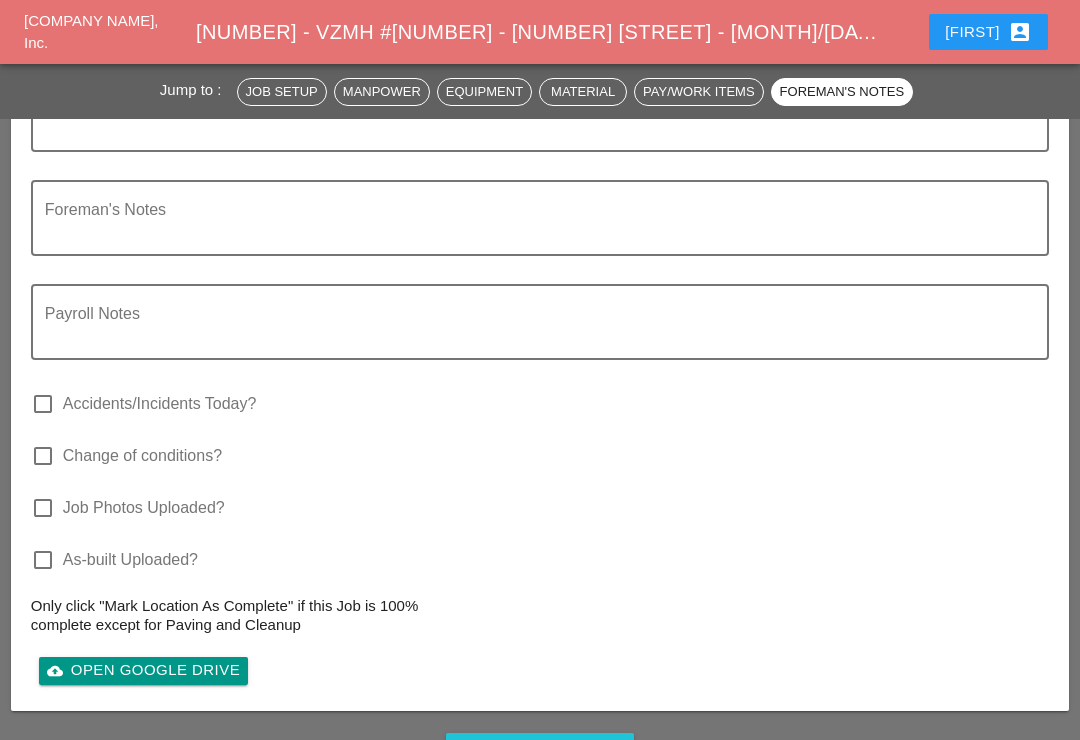 click on "Complete This Report" at bounding box center (540, 798) 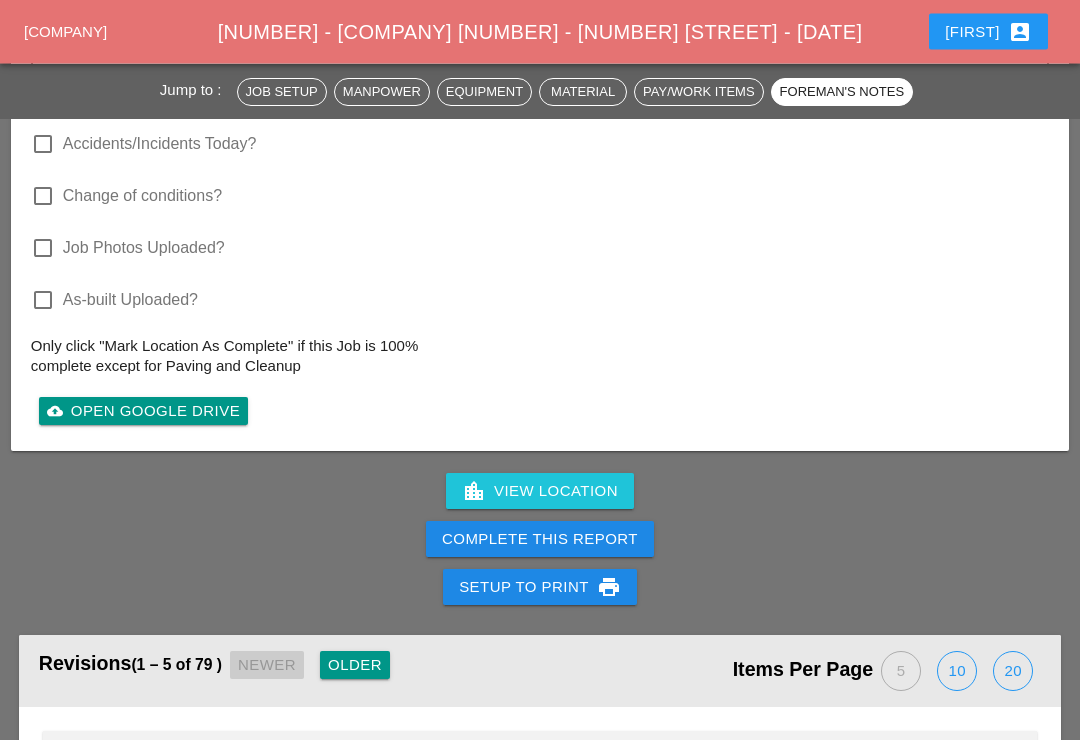 scroll, scrollTop: 6600, scrollLeft: 0, axis: vertical 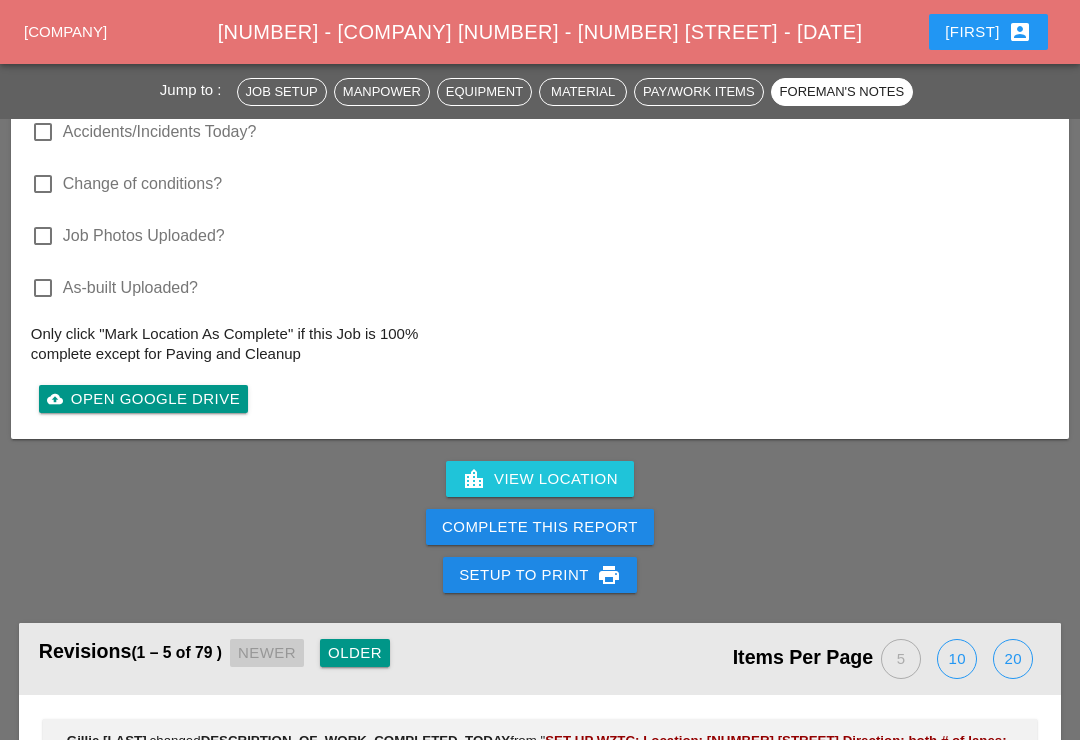 click on "Complete This Report" at bounding box center [540, 527] 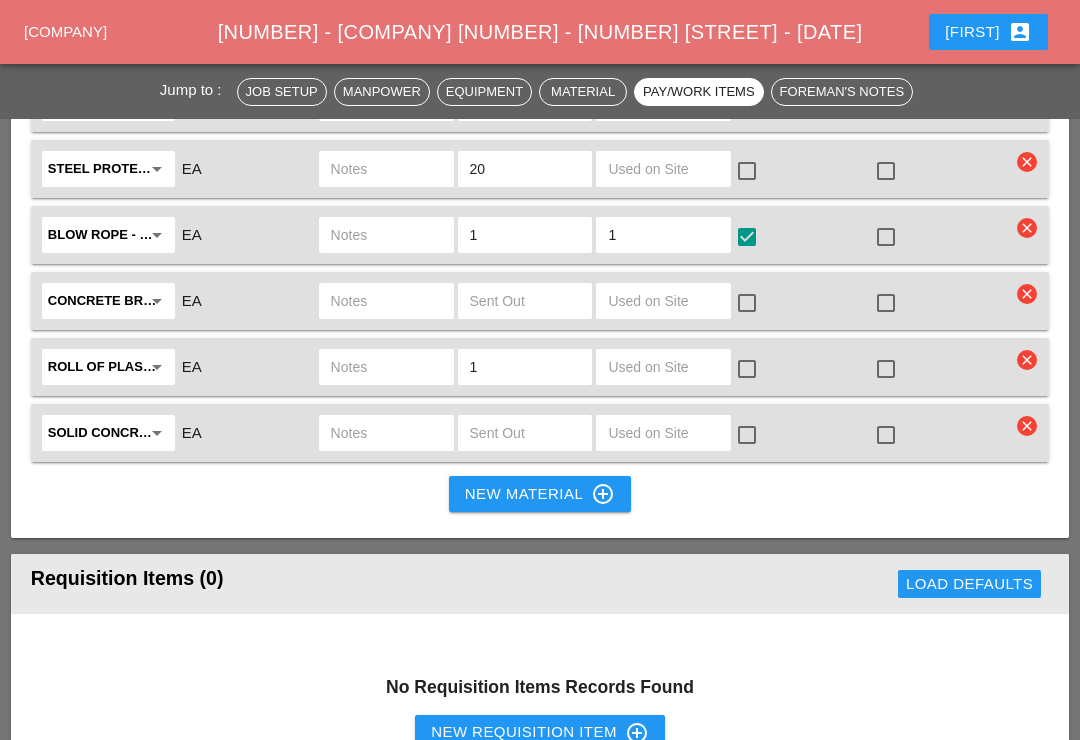 scroll, scrollTop: 5058, scrollLeft: 0, axis: vertical 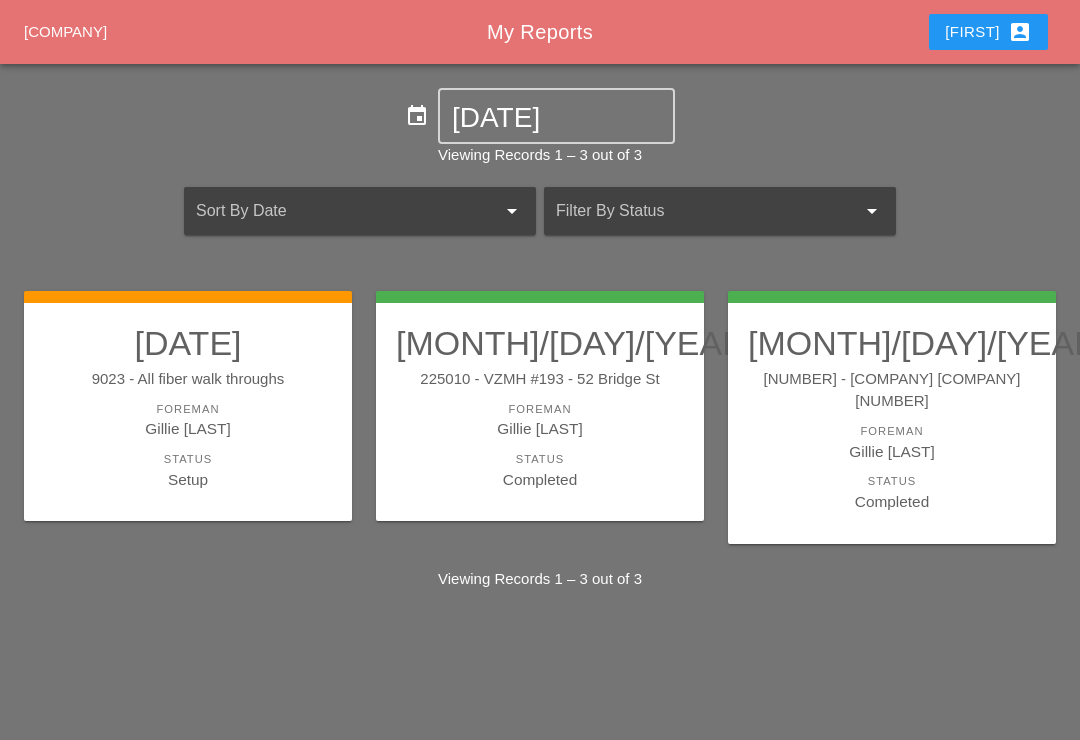 click on "Foreman" at bounding box center [188, 409] 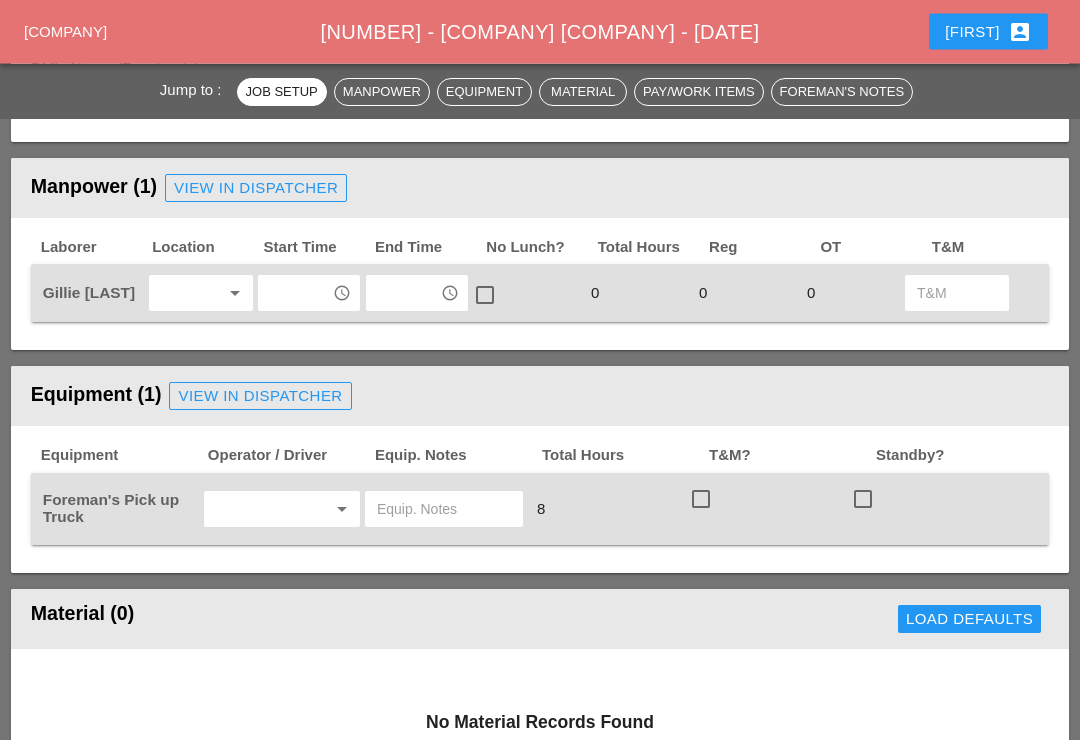 scroll, scrollTop: 779, scrollLeft: 0, axis: vertical 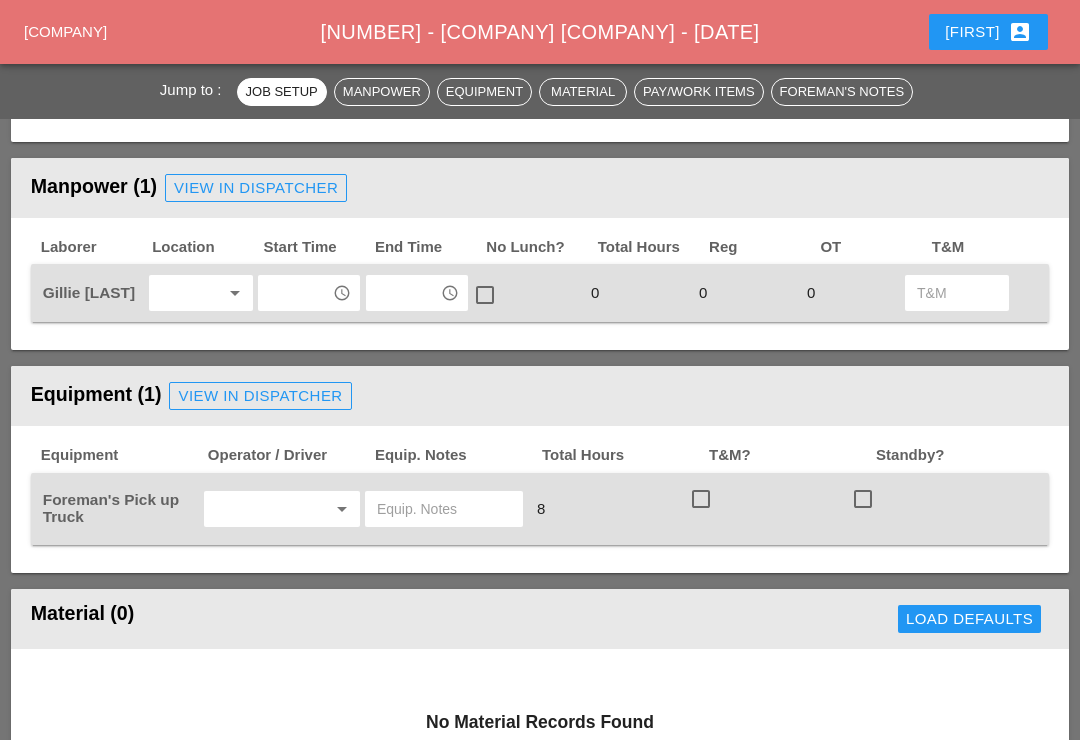 click on "arrow_drop_down" at bounding box center [233, 293] 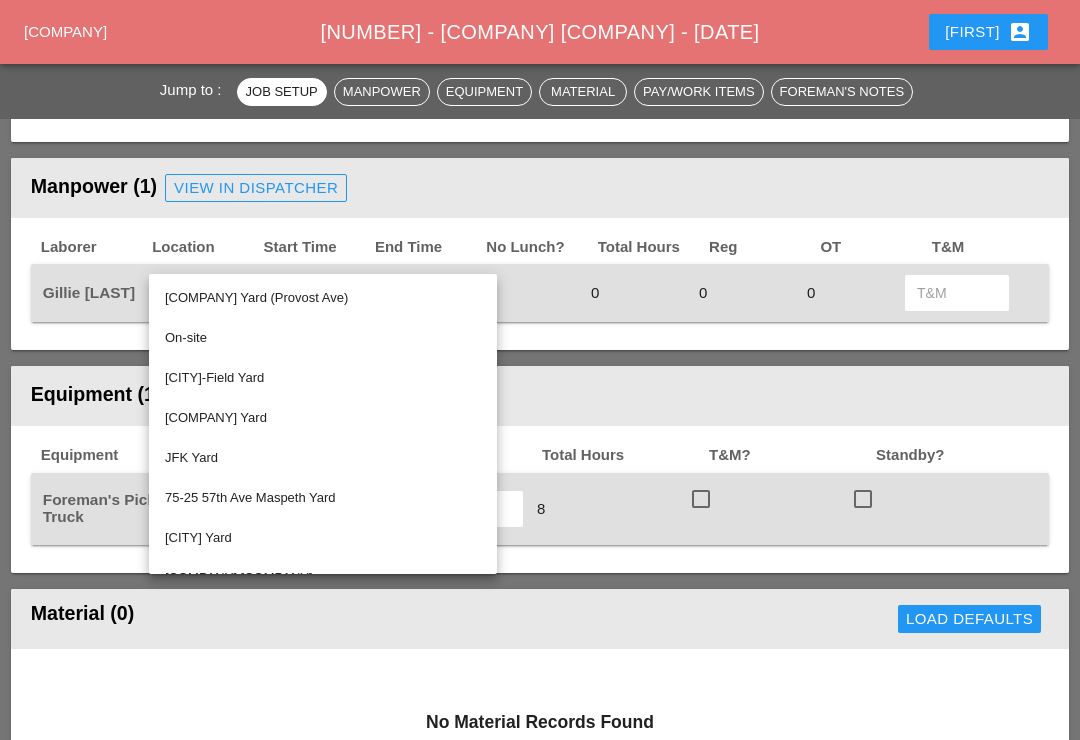 click on "On-site" at bounding box center (323, 298) 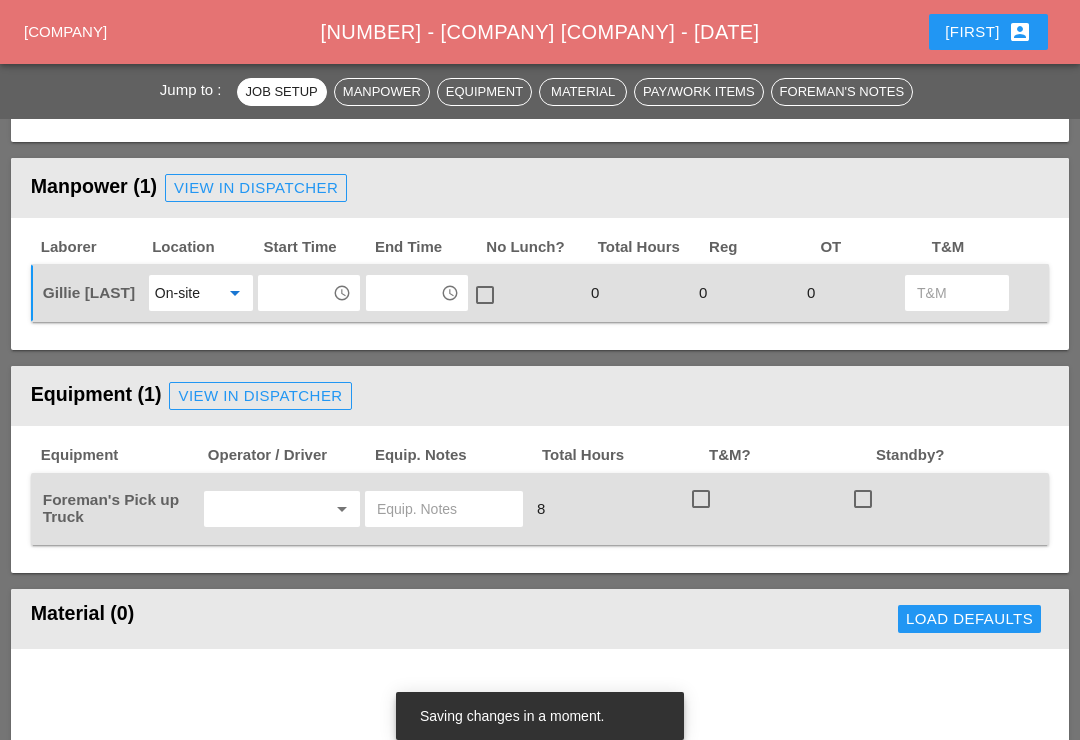 click at bounding box center [295, 293] 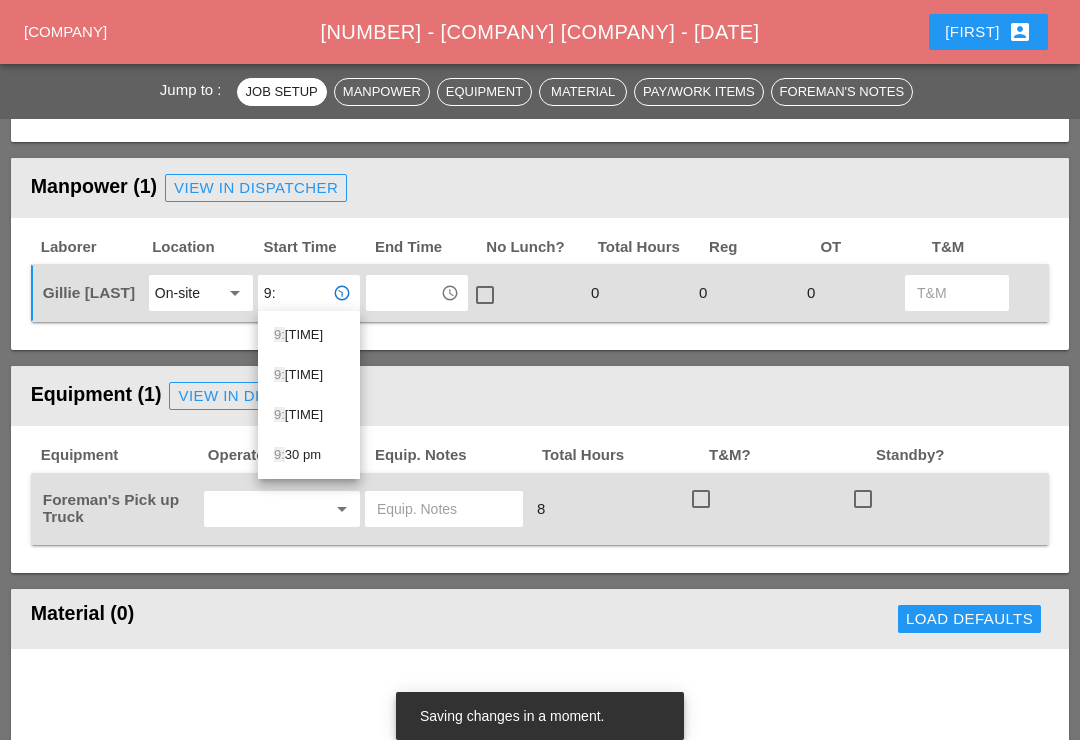 type on "[TIME]" 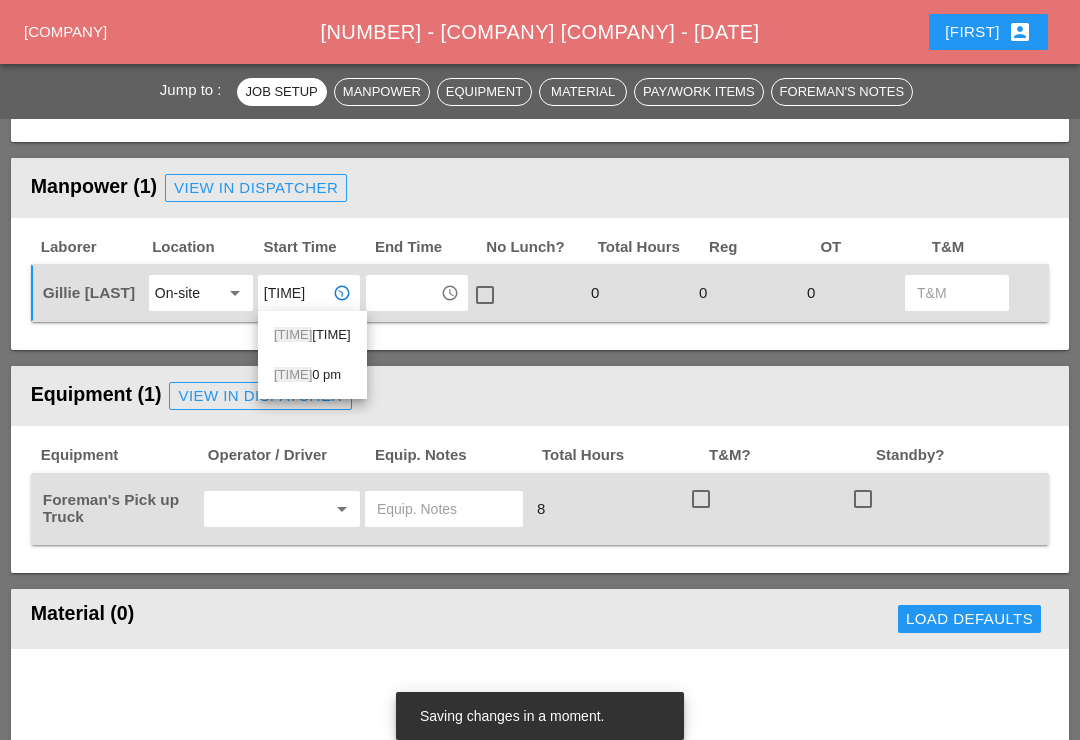 click on "[TIME]" at bounding box center [312, 335] 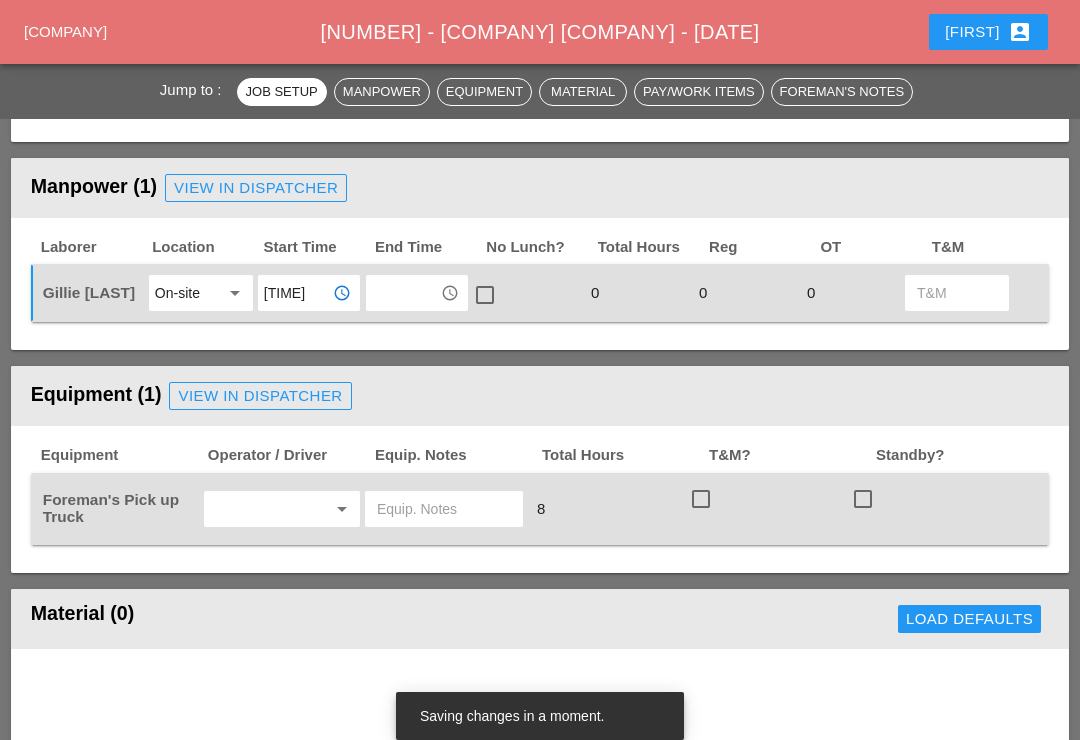click at bounding box center (295, 293) 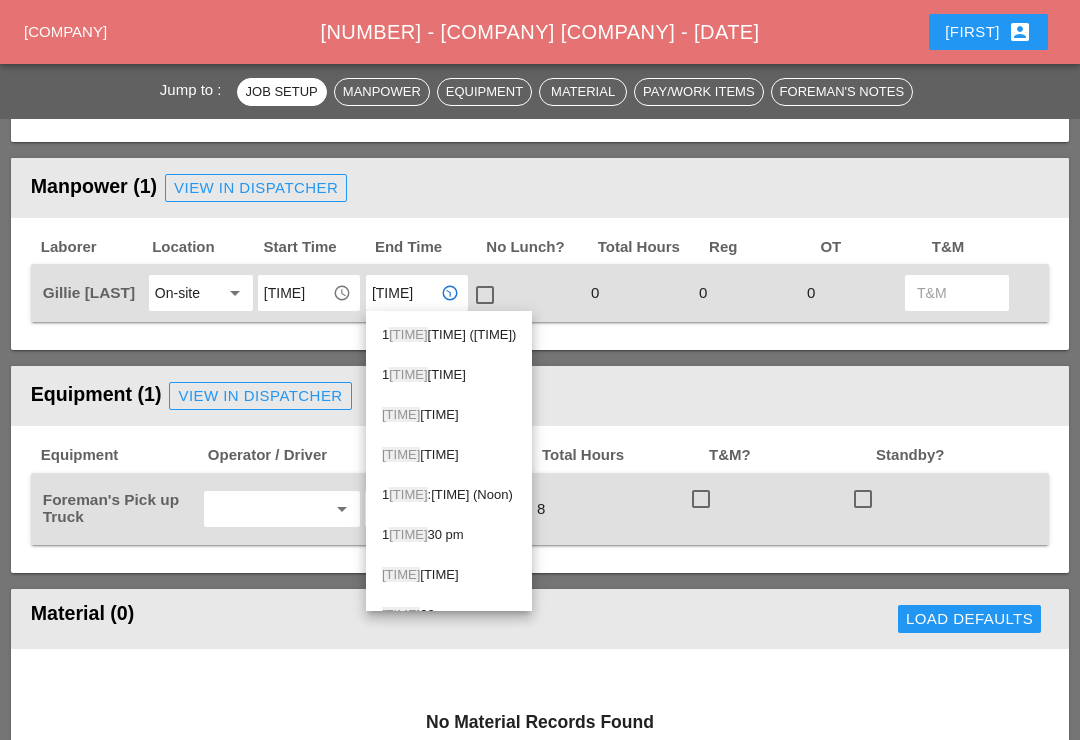 type on "[TIME]" 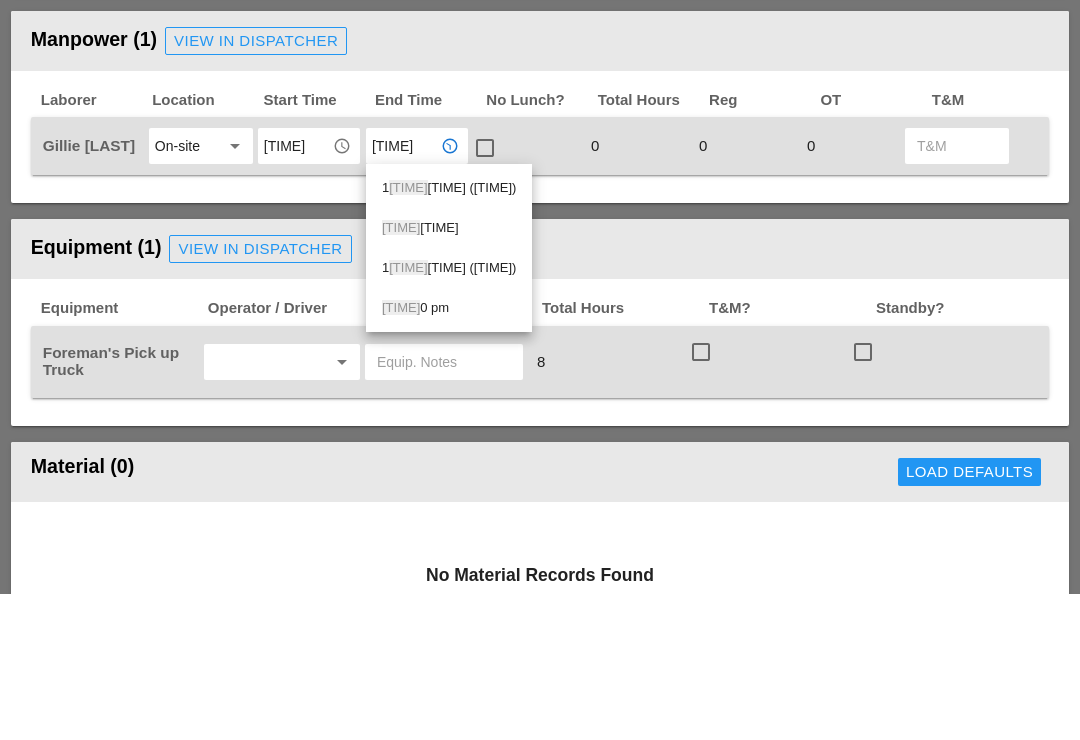 click on "[TIME]" at bounding box center [449, 335] 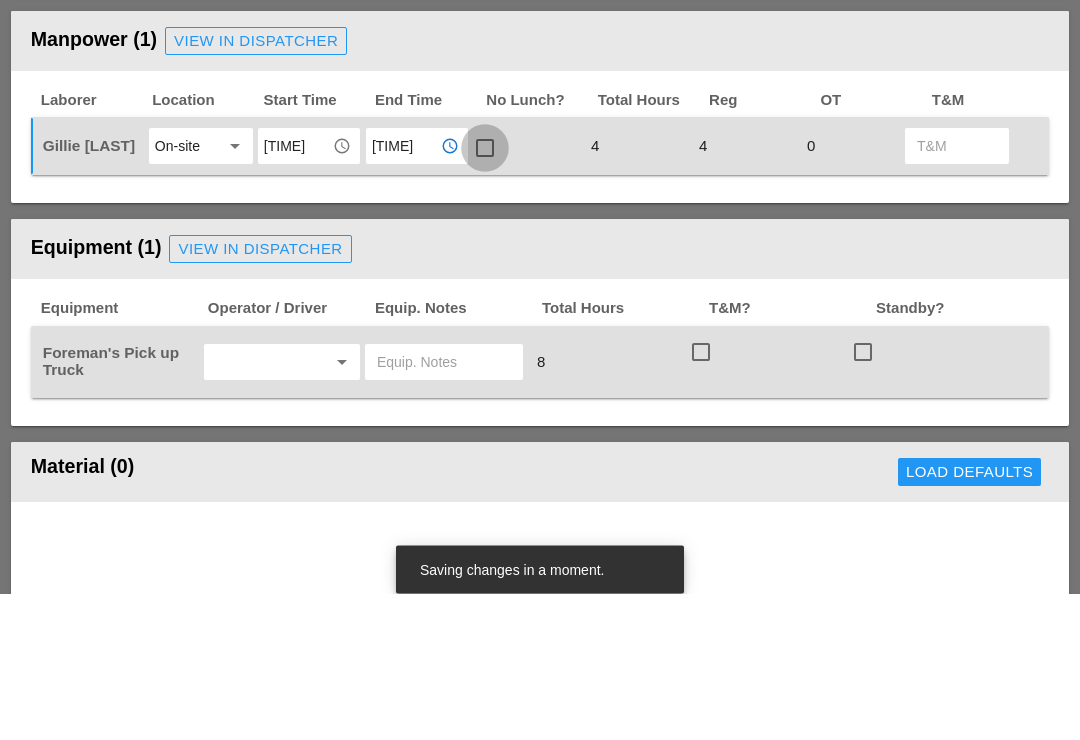 click at bounding box center [485, 295] 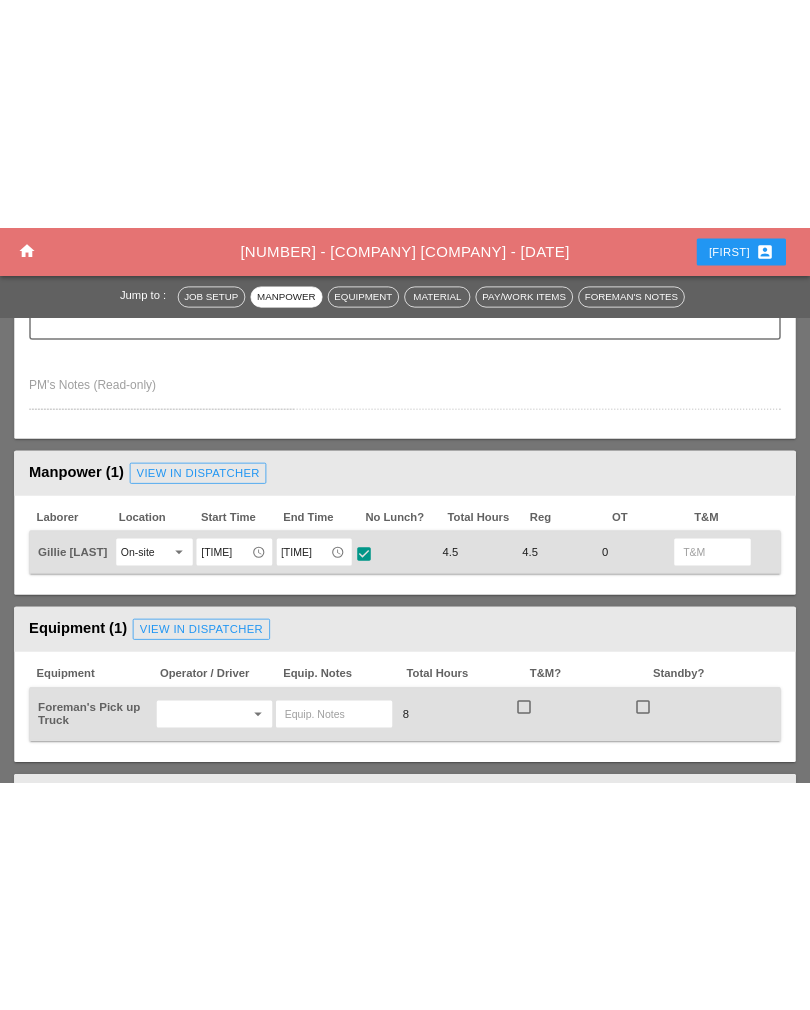 scroll, scrollTop: 551, scrollLeft: 0, axis: vertical 